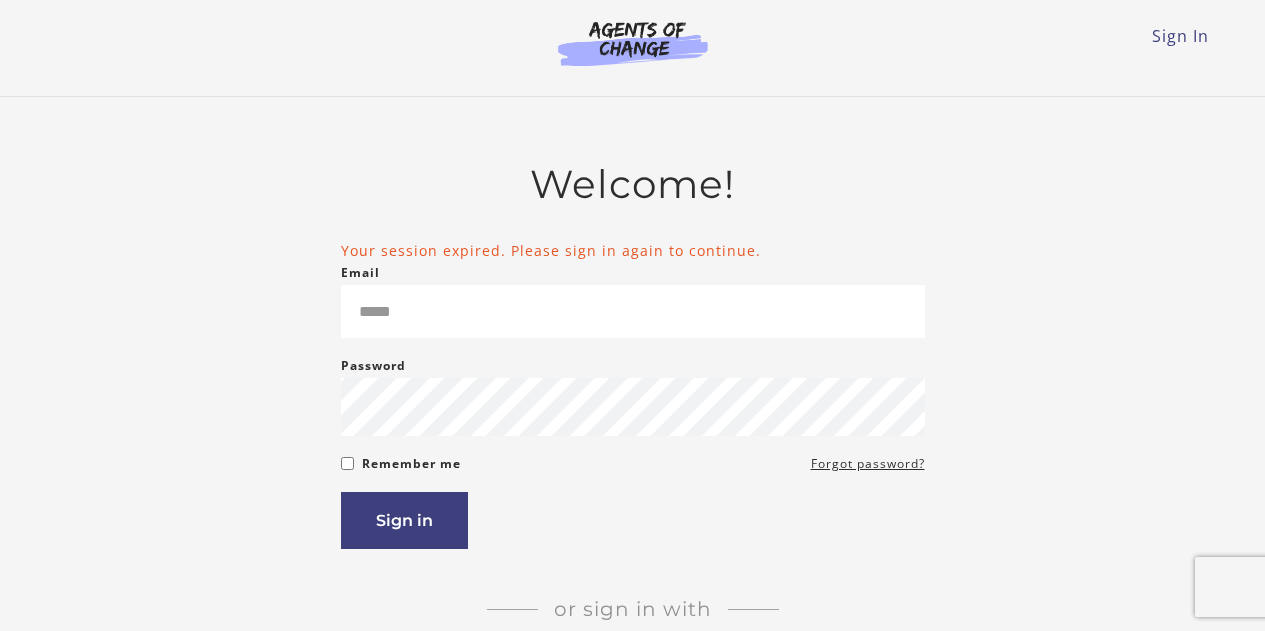 scroll, scrollTop: 0, scrollLeft: 0, axis: both 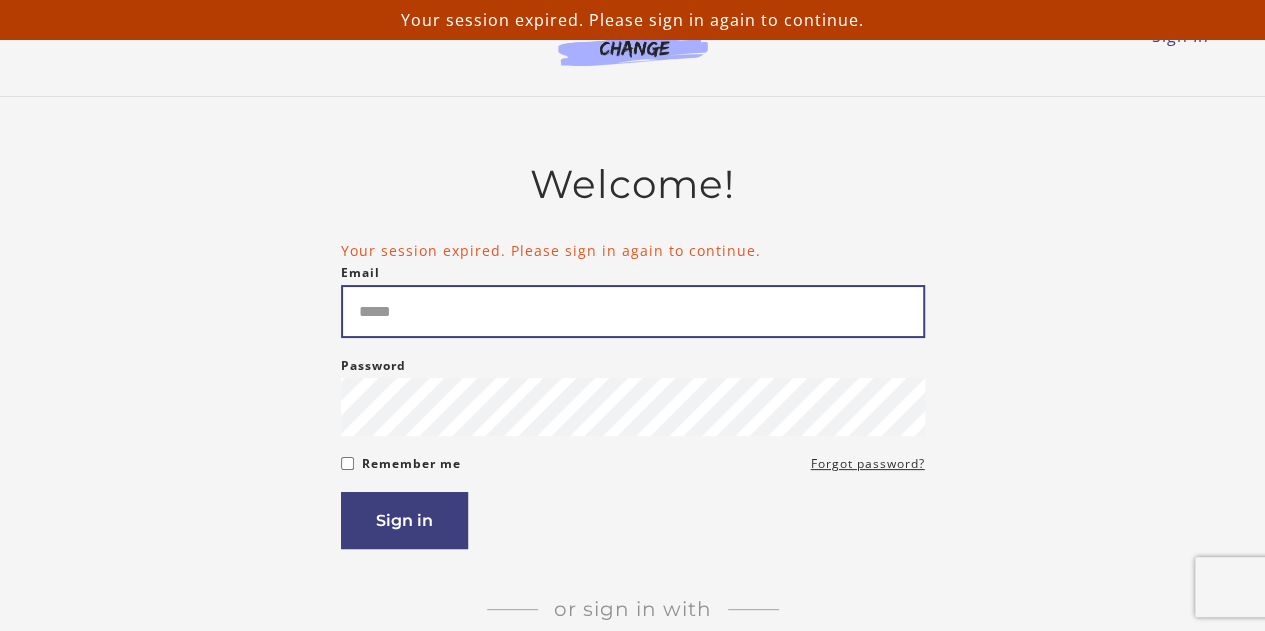 click on "Email" at bounding box center [633, 311] 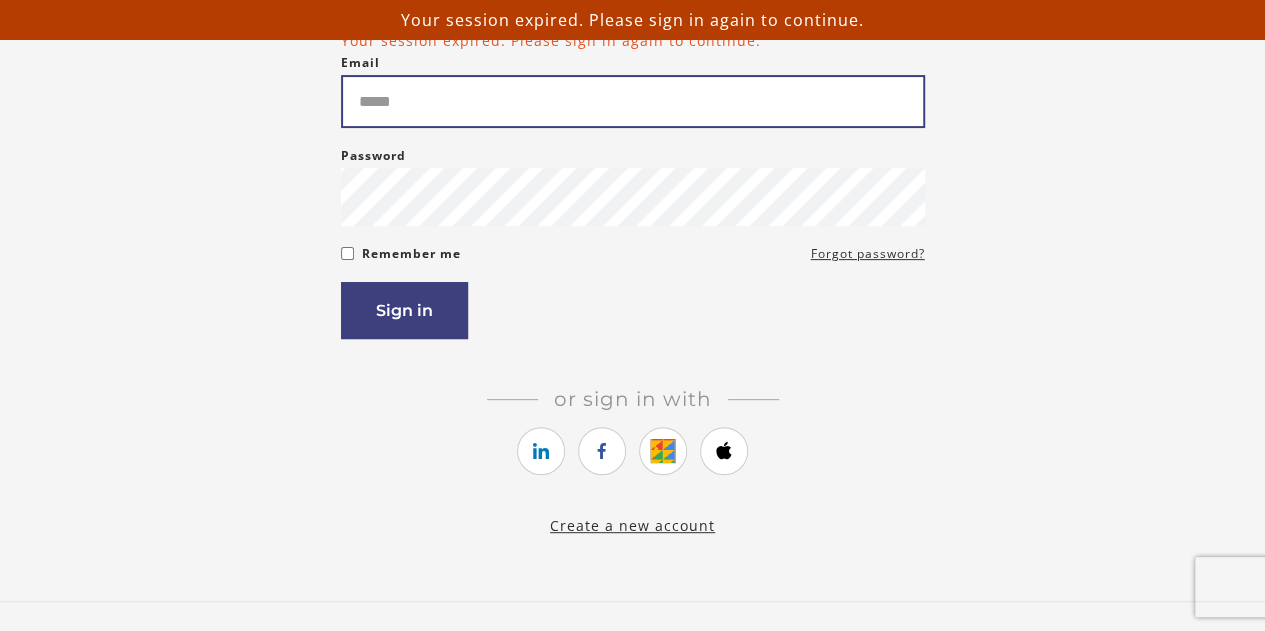 scroll, scrollTop: 29, scrollLeft: 0, axis: vertical 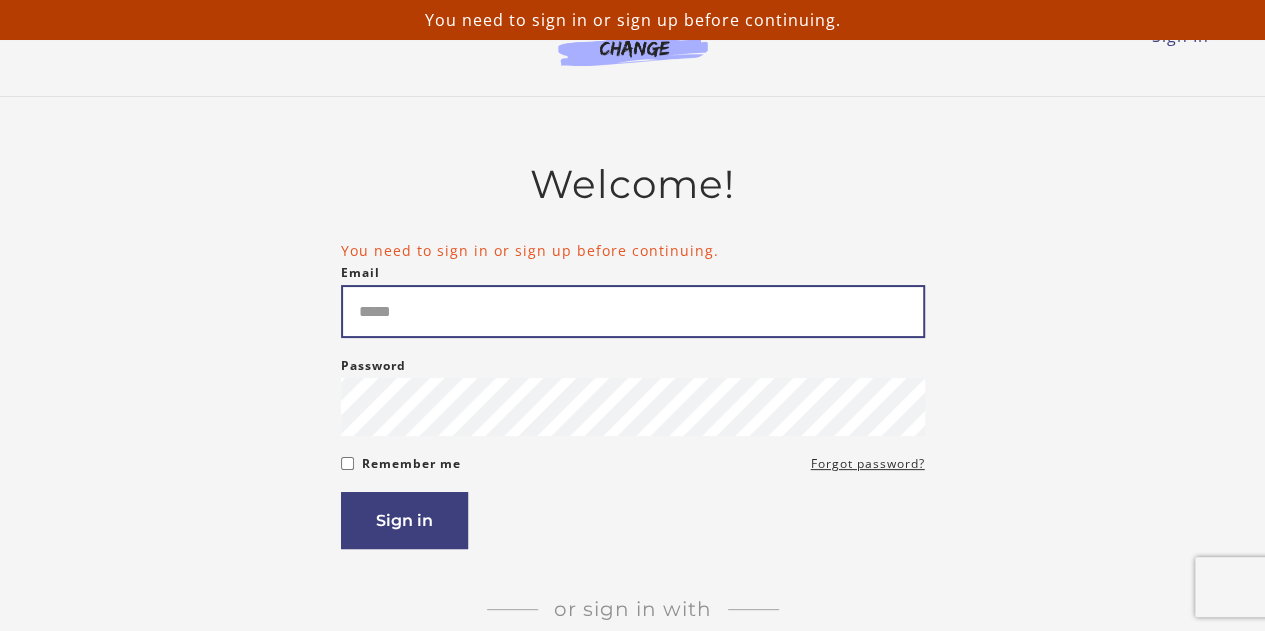 click on "Email" at bounding box center [633, 311] 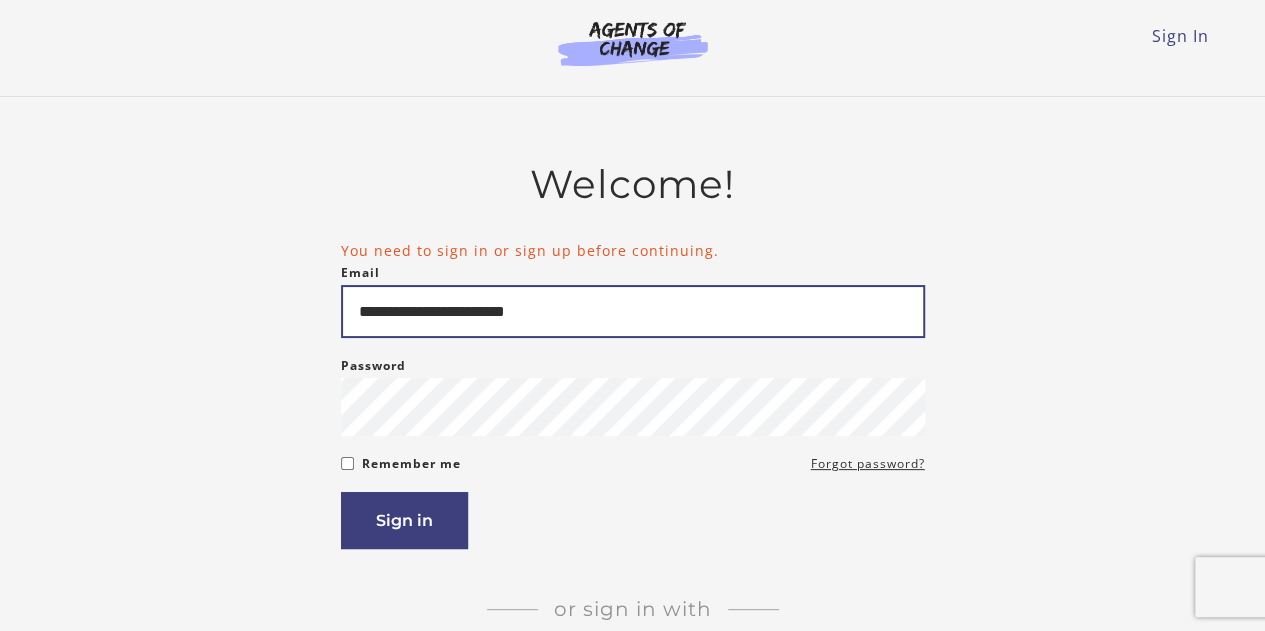 type on "**********" 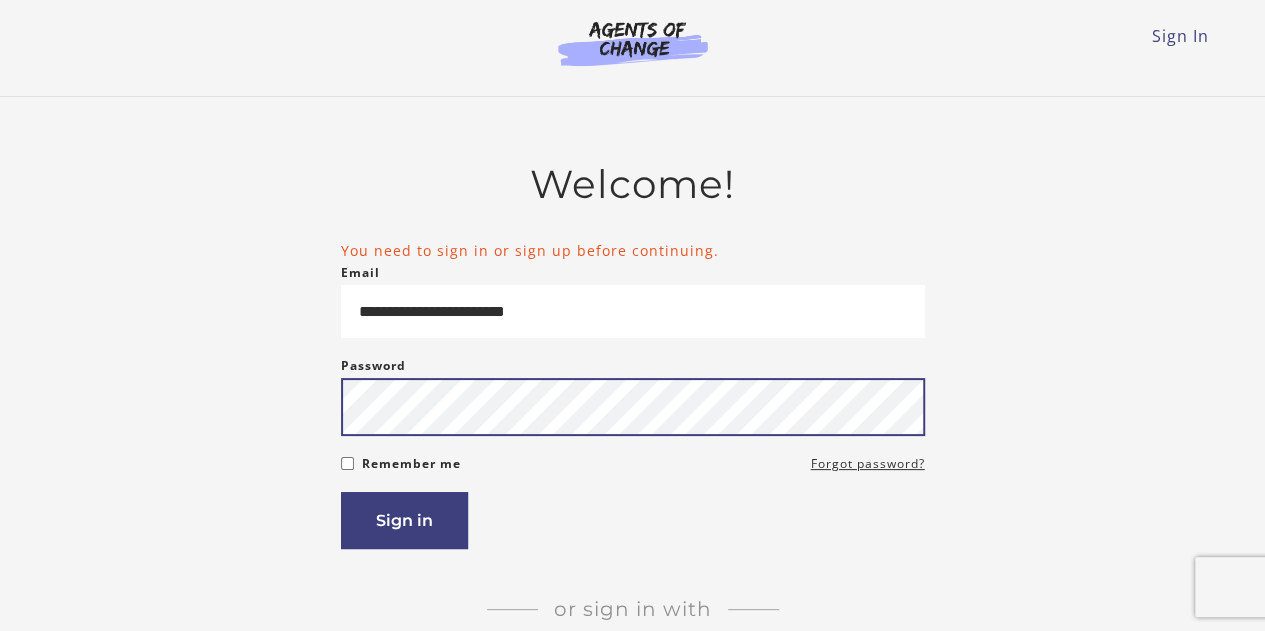 click on "Sign in" at bounding box center [404, 520] 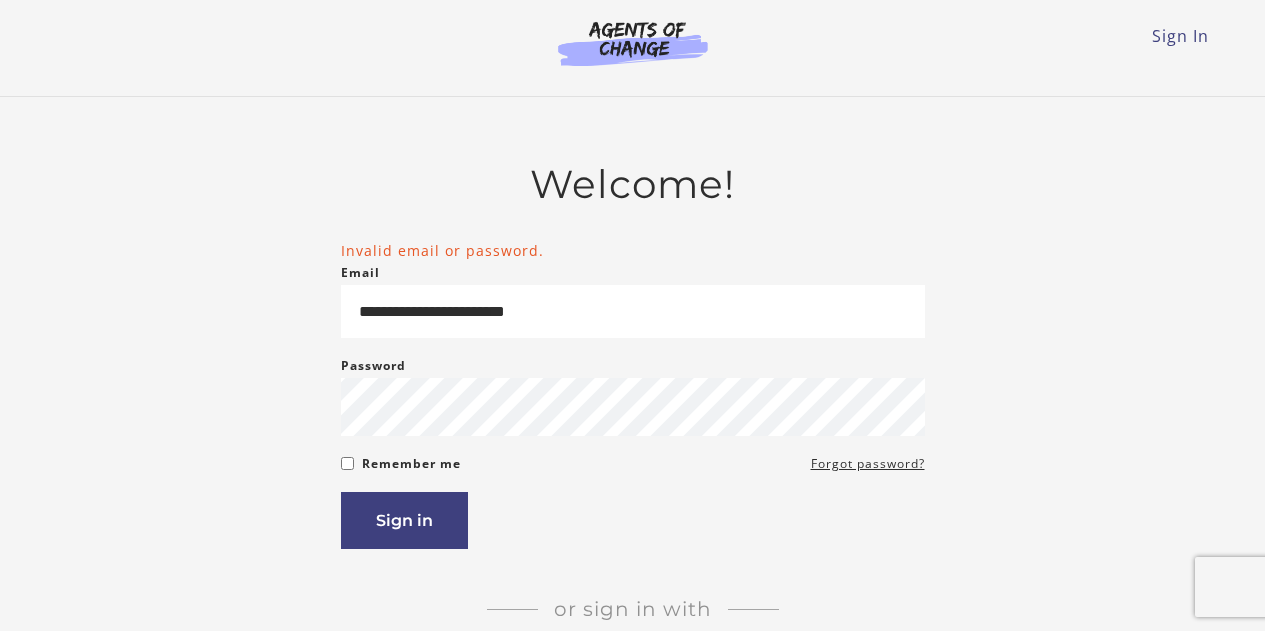 scroll, scrollTop: 0, scrollLeft: 0, axis: both 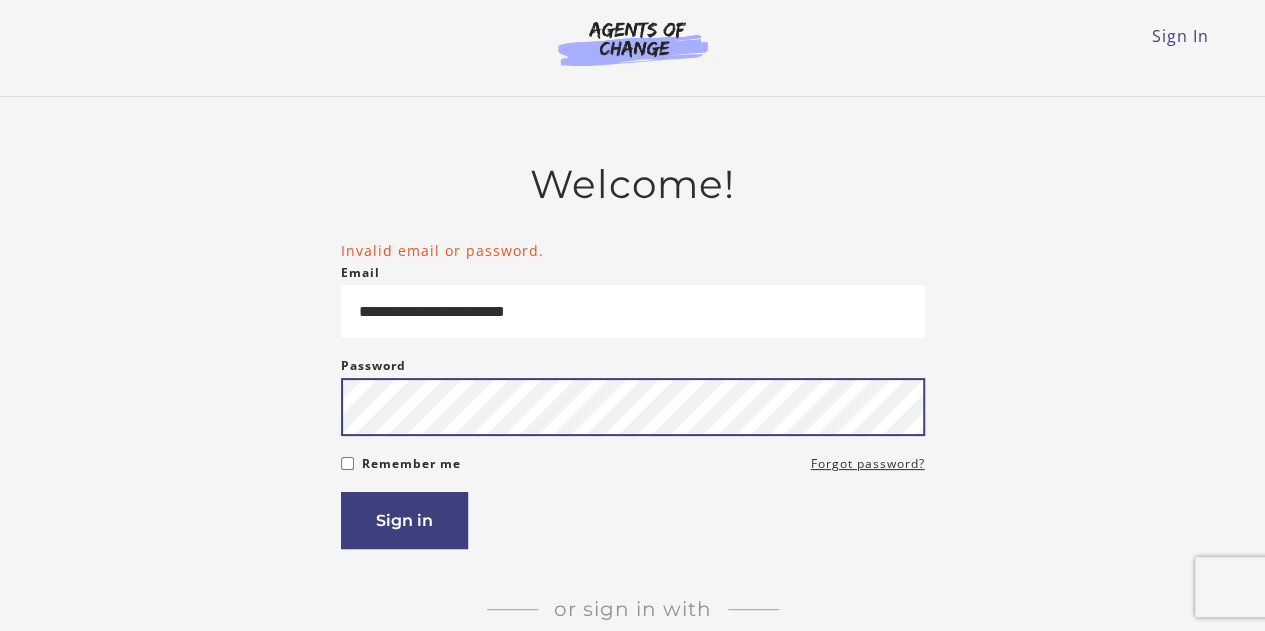 click on "Sign in" at bounding box center (404, 520) 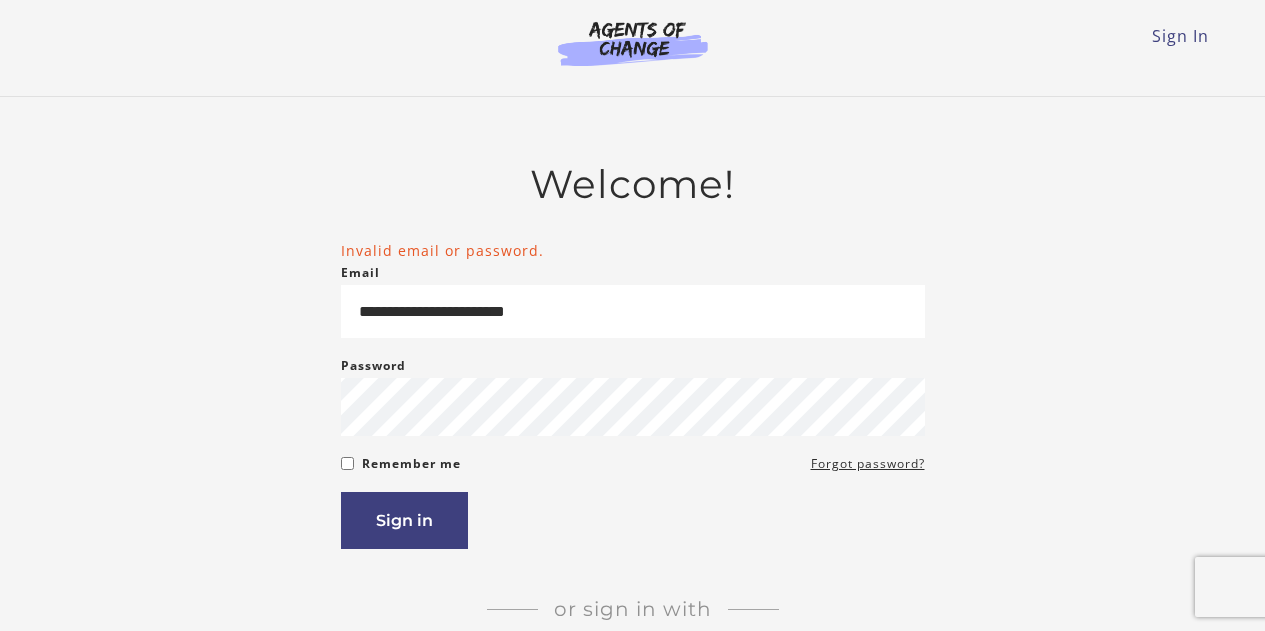 scroll, scrollTop: 0, scrollLeft: 0, axis: both 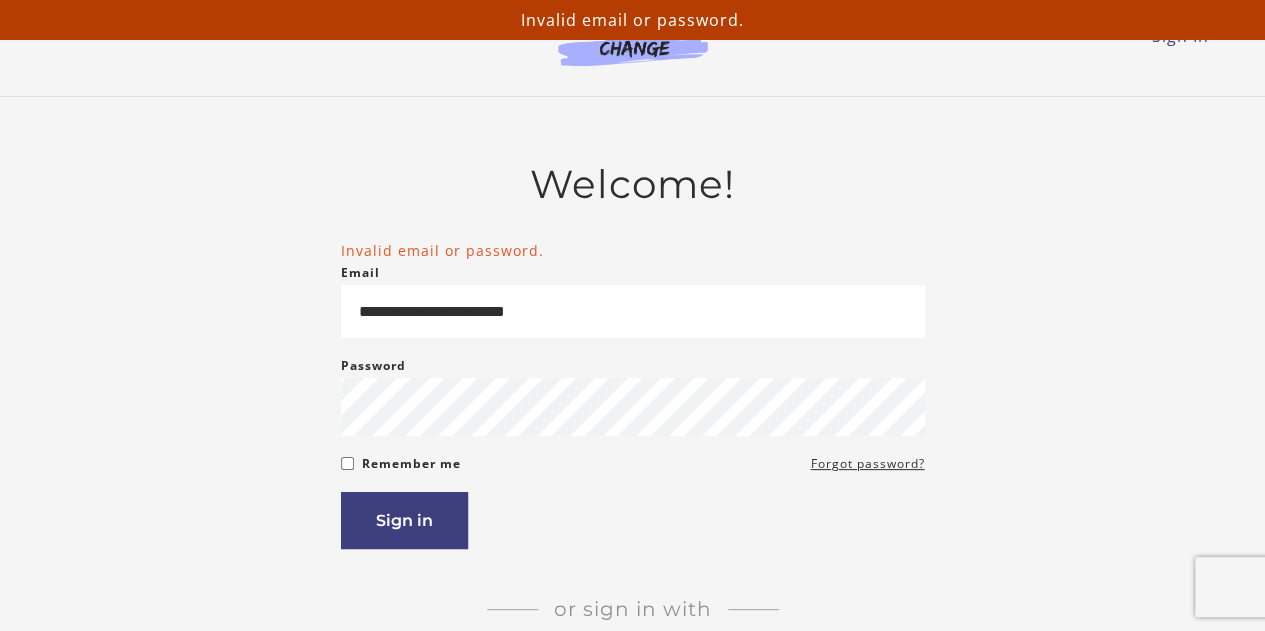 click on "Forgot password?" at bounding box center [868, 464] 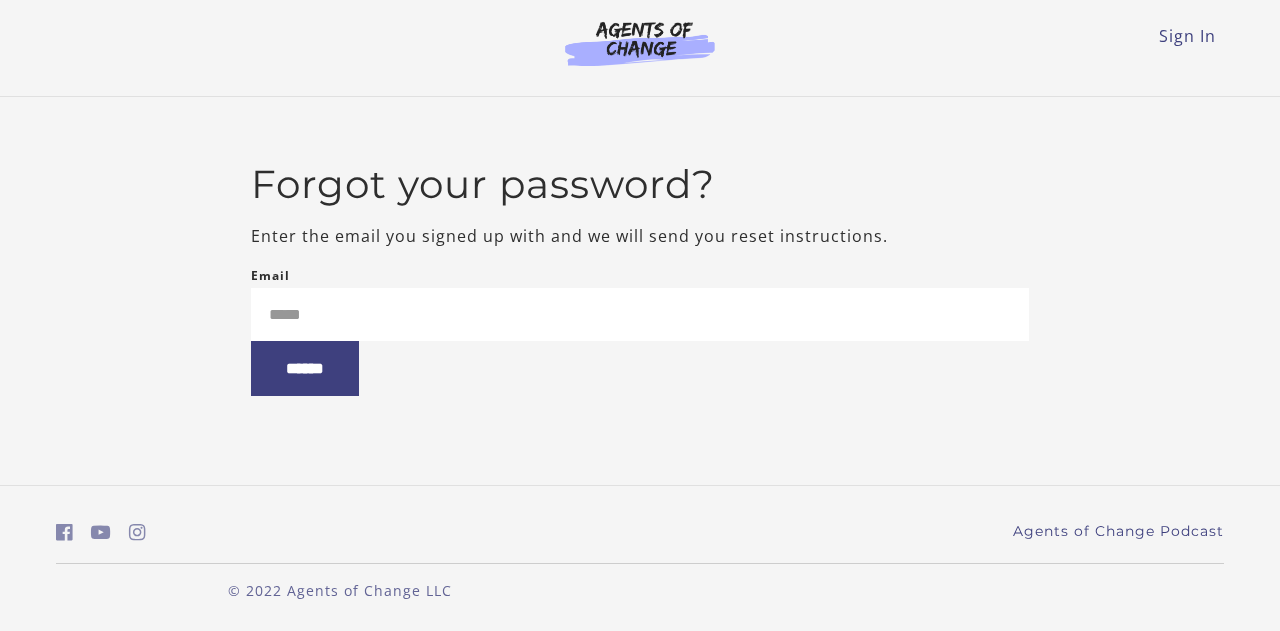 scroll, scrollTop: 0, scrollLeft: 0, axis: both 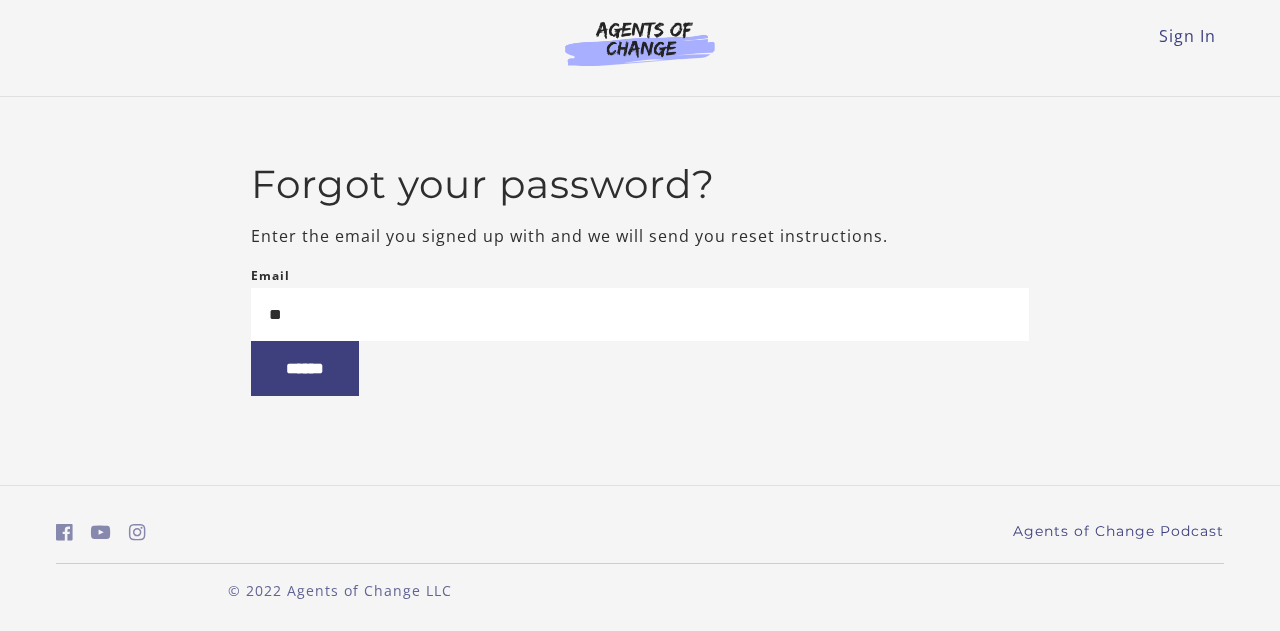 type on "*" 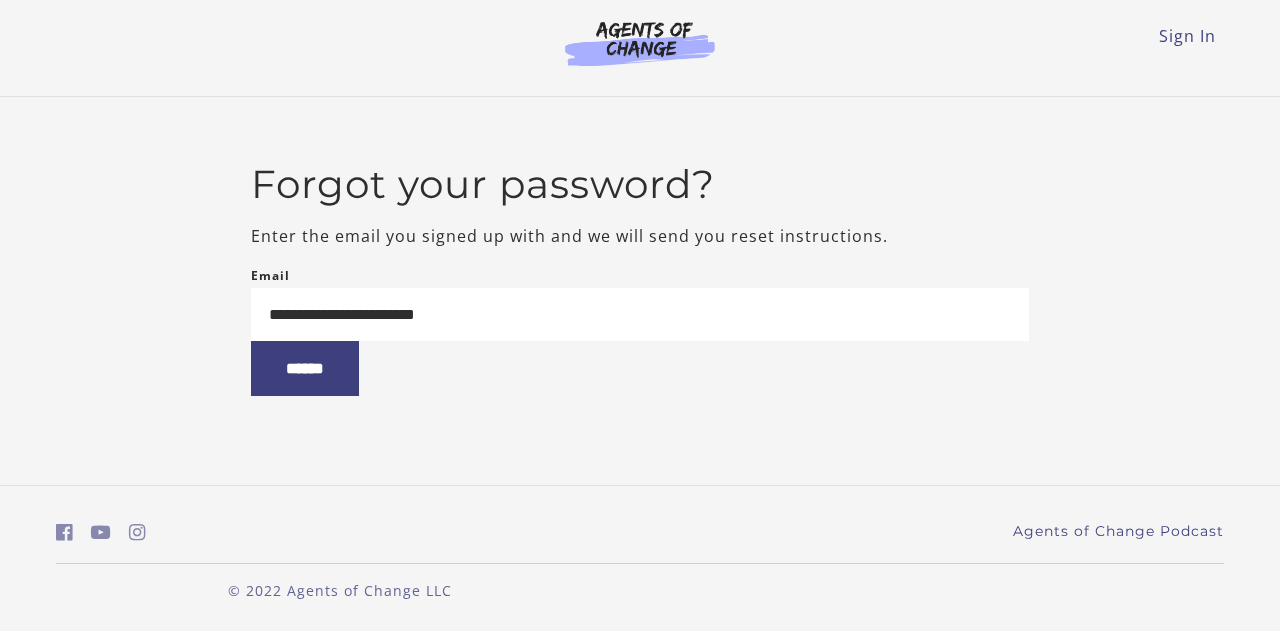 type on "**********" 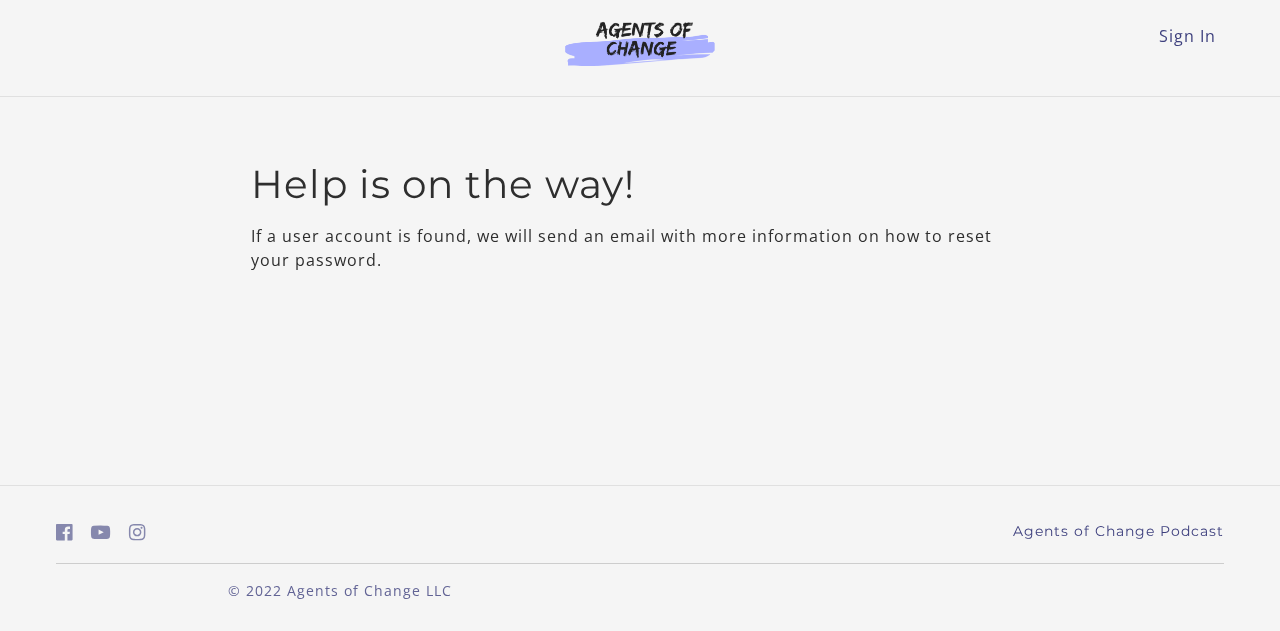scroll, scrollTop: 0, scrollLeft: 0, axis: both 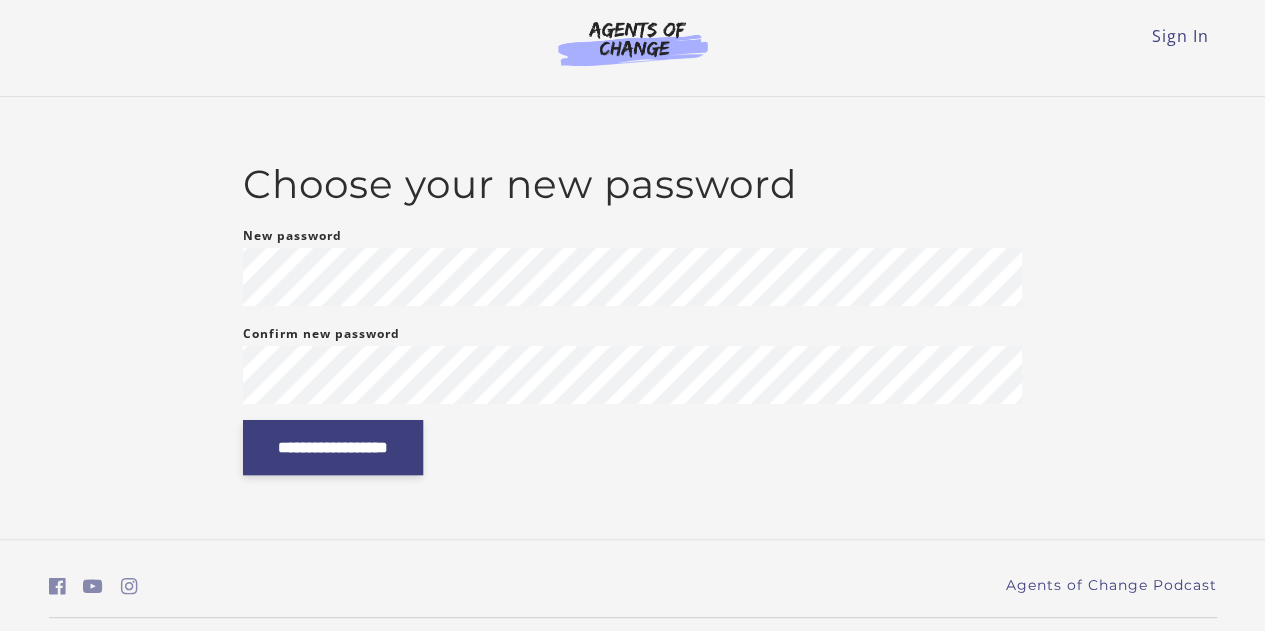 click on "**********" at bounding box center (333, 447) 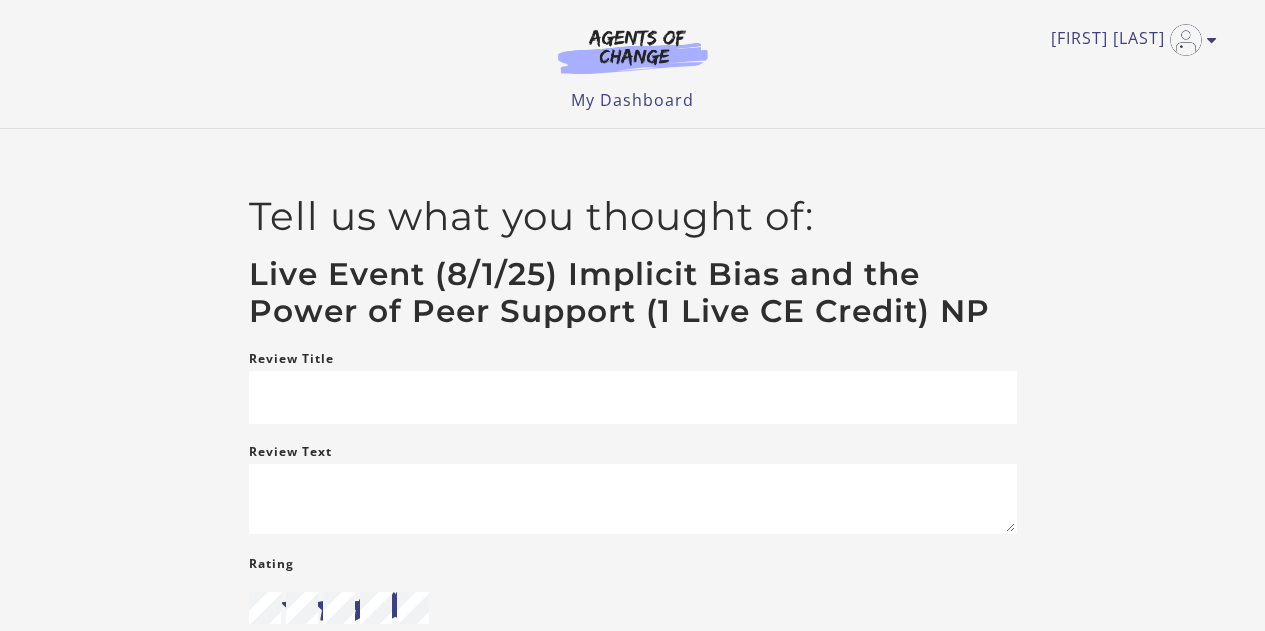 scroll, scrollTop: 0, scrollLeft: 0, axis: both 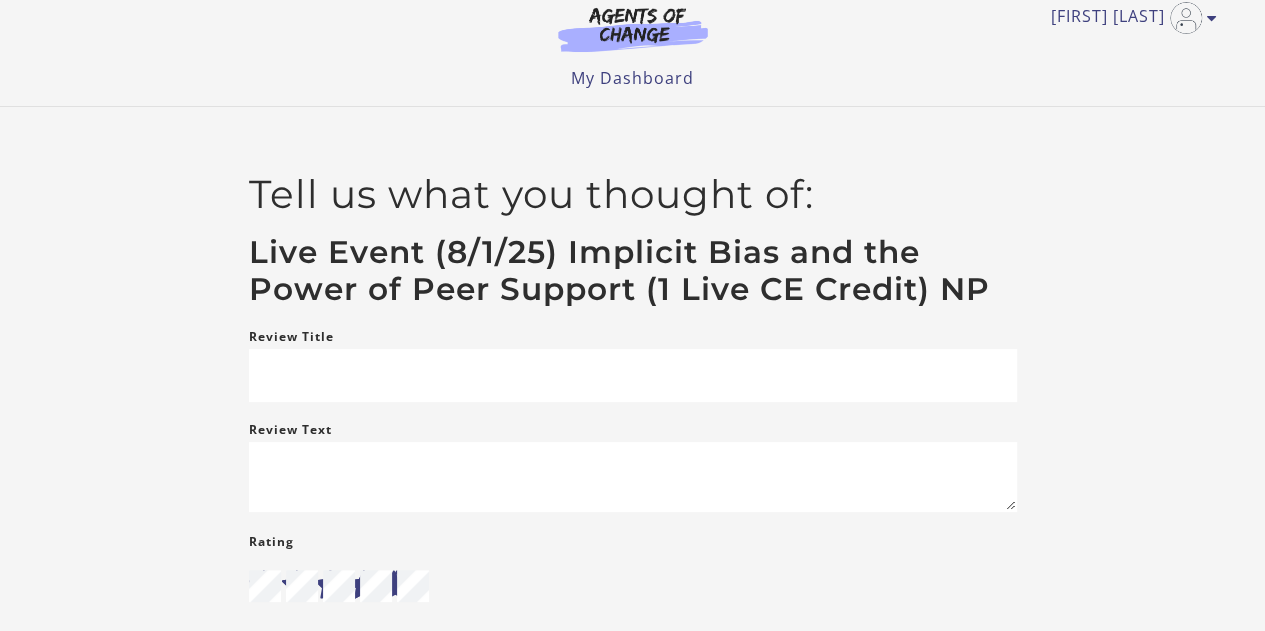 click on "My Dashboard" at bounding box center [632, 78] 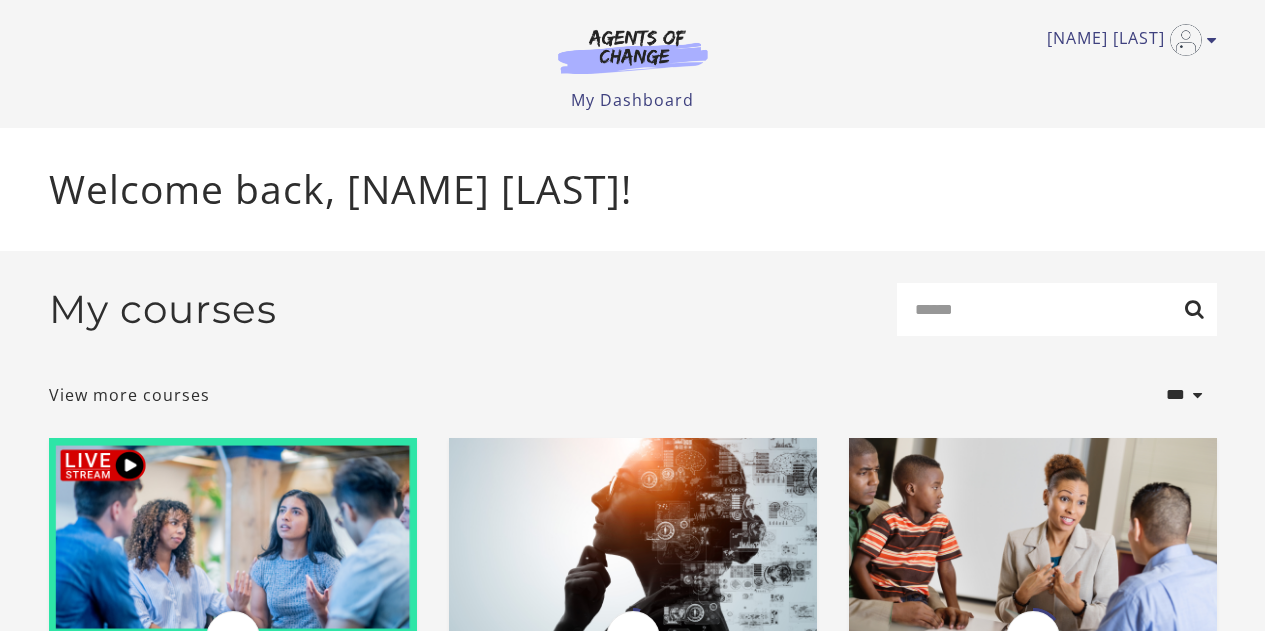 scroll, scrollTop: 0, scrollLeft: 0, axis: both 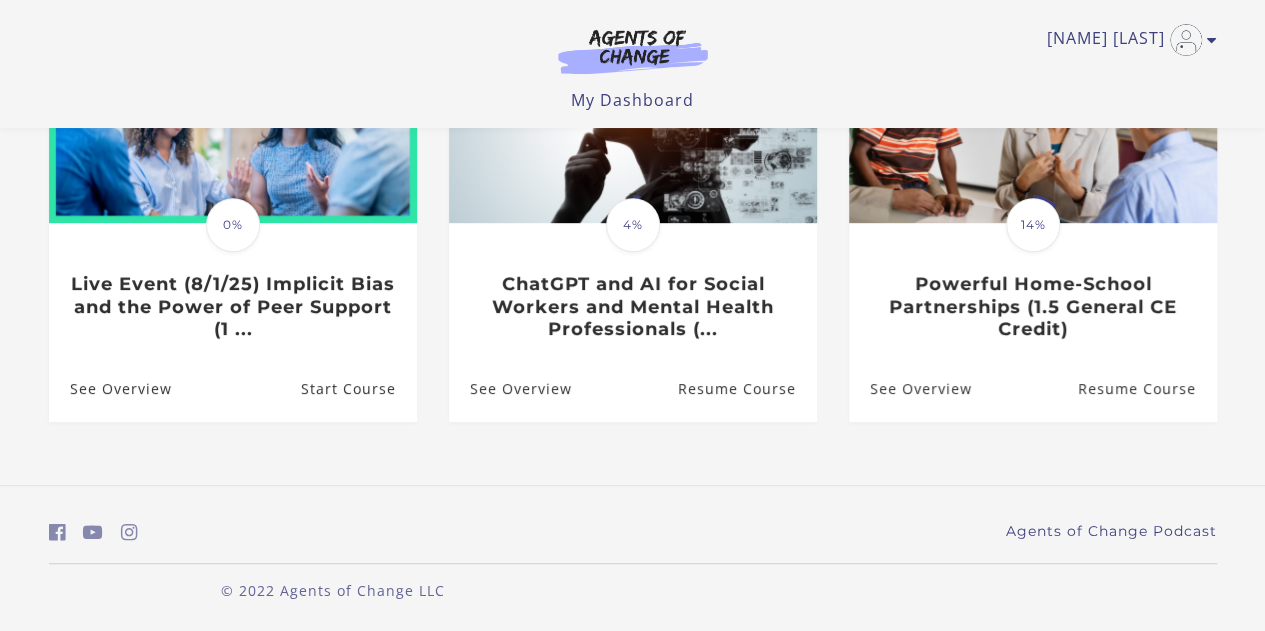 click on "Translation missing: en.liquid.partials.dashboard_course_card.progress_description: 0%
0%
Live Event (8/1/25) Implicit Bias and the Power of Peer Support (1 ..." at bounding box center [233, 191] 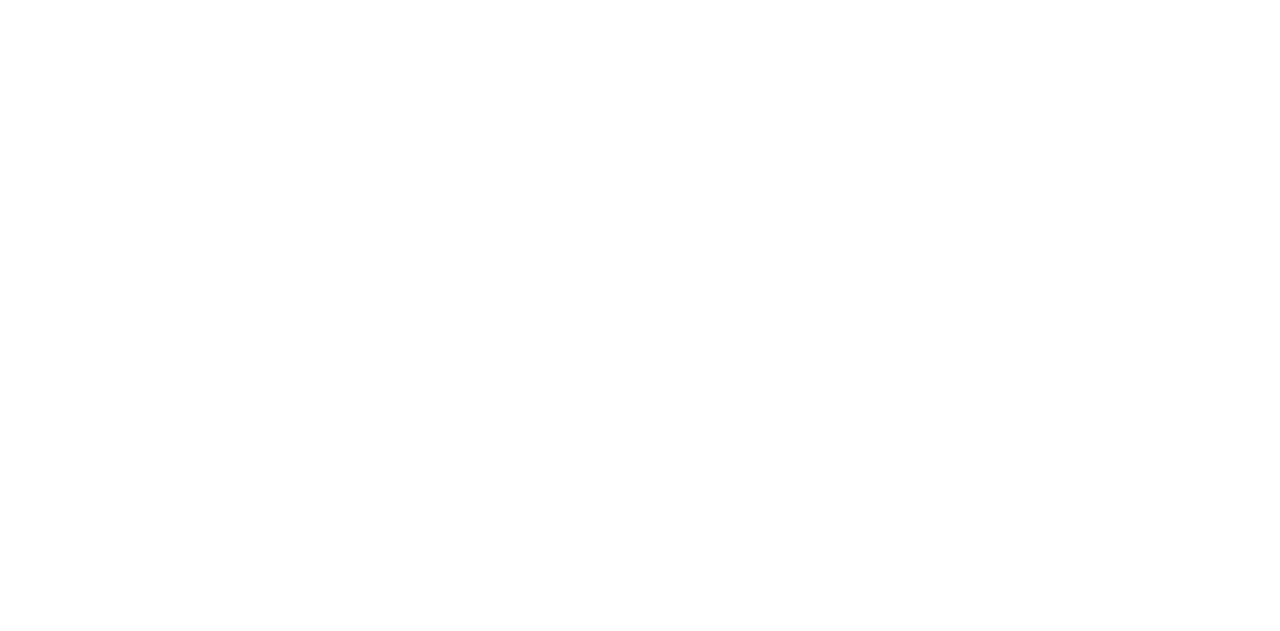 scroll, scrollTop: 0, scrollLeft: 0, axis: both 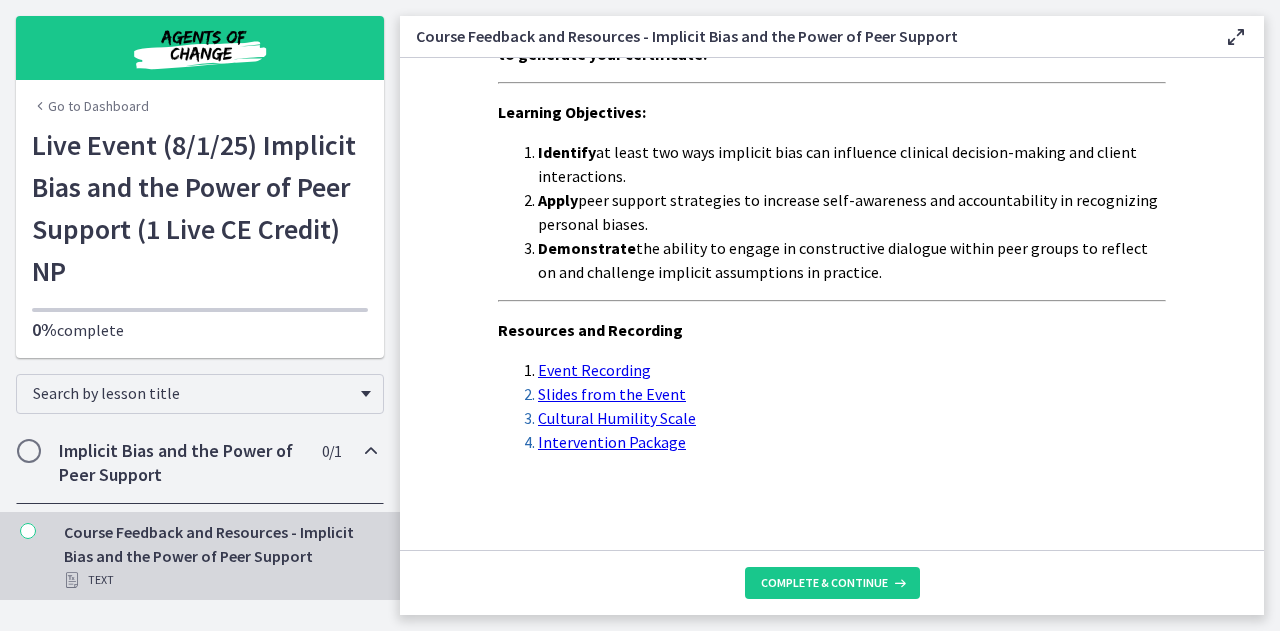 click on "Implicit Bias and the Power of Peer Support
0  /  1
Completed" at bounding box center (200, 463) 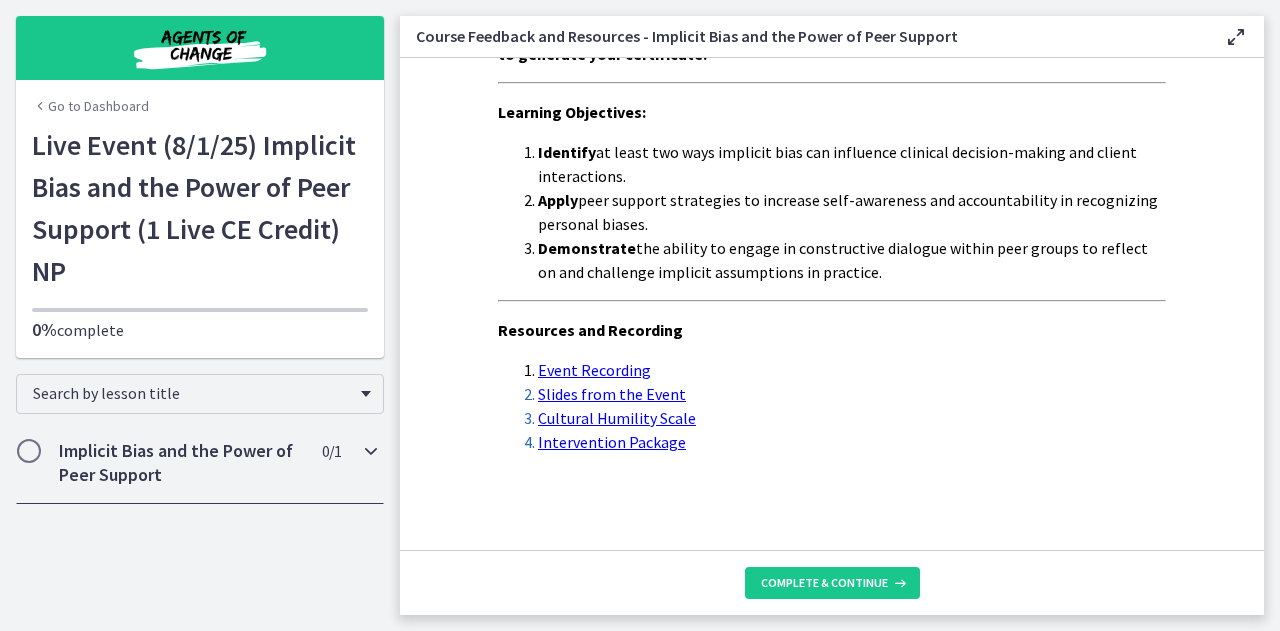 click at bounding box center (29, 451) 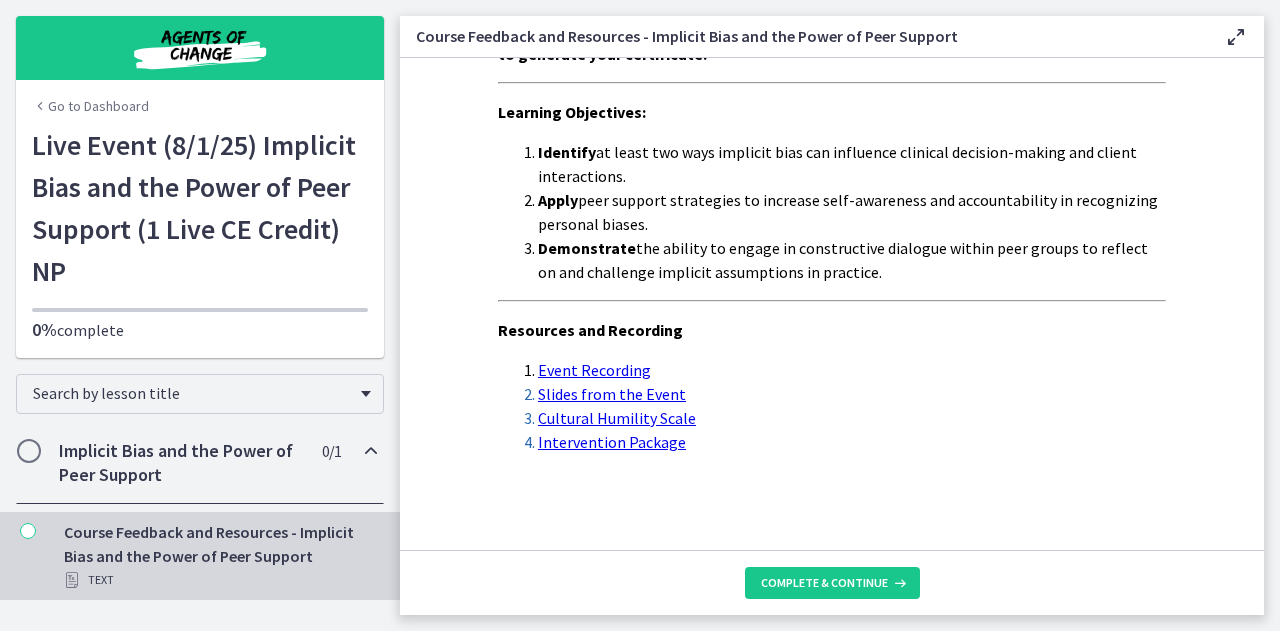click on "Course Feedback and Resources - Implicit Bias and the Power of Peer Support
Text" at bounding box center [220, 556] 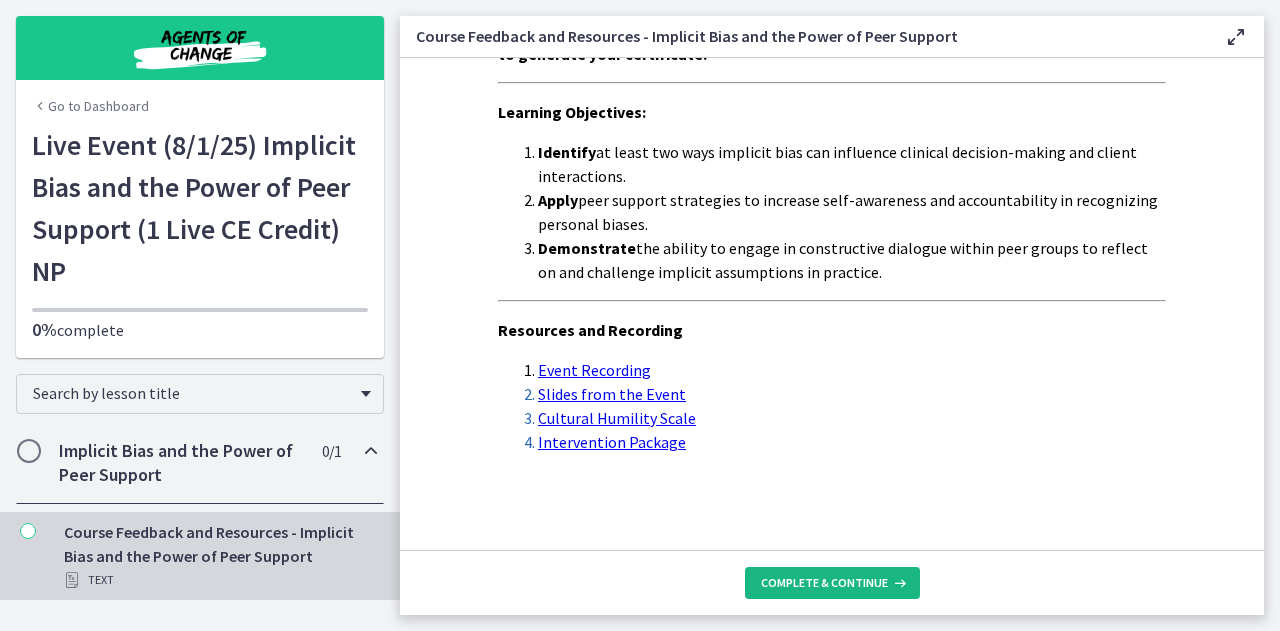 click on "Complete & continue" at bounding box center [824, 583] 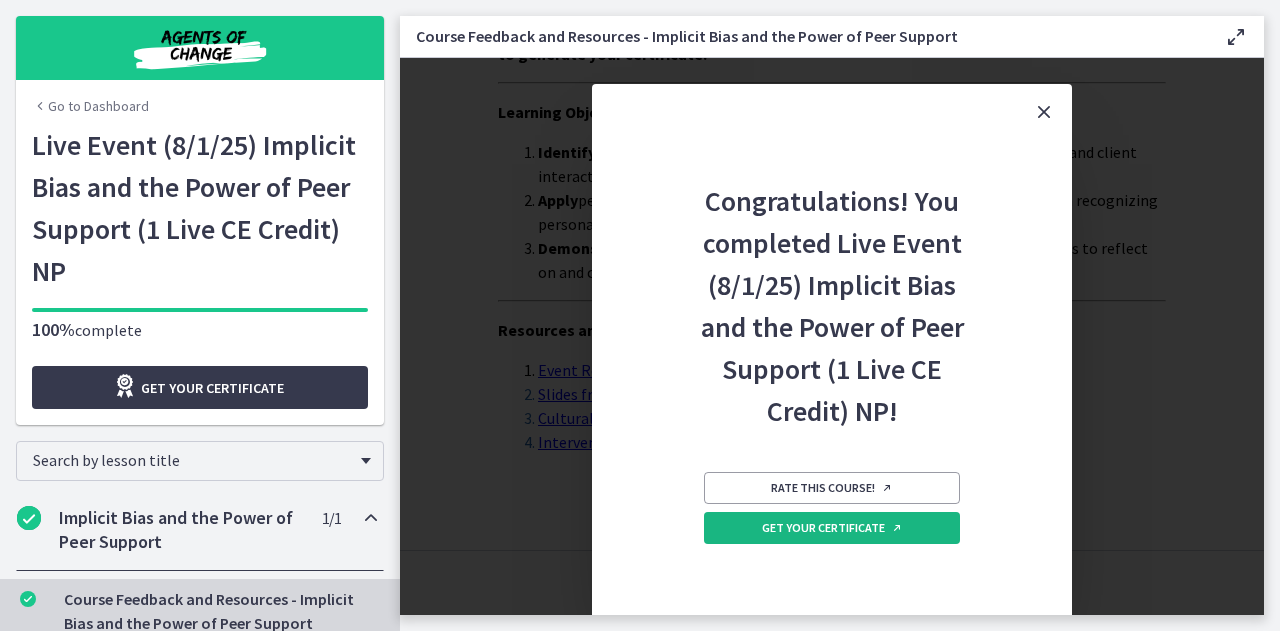 click on "Get your certificate" at bounding box center [832, 528] 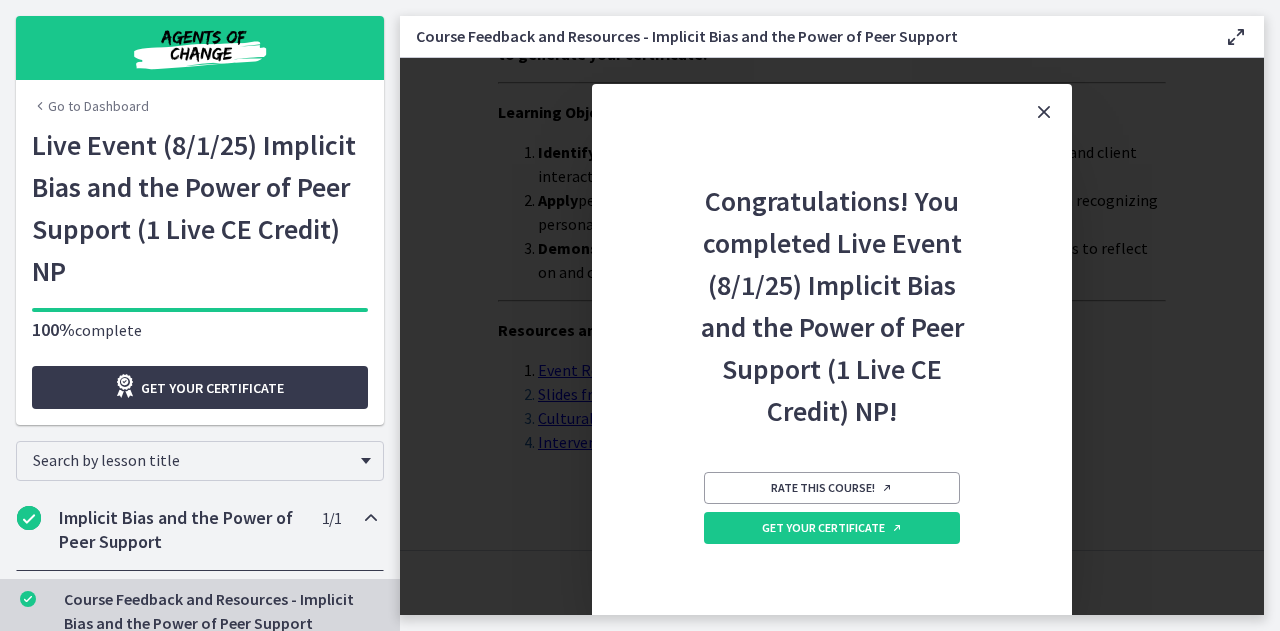 click at bounding box center [1044, 112] 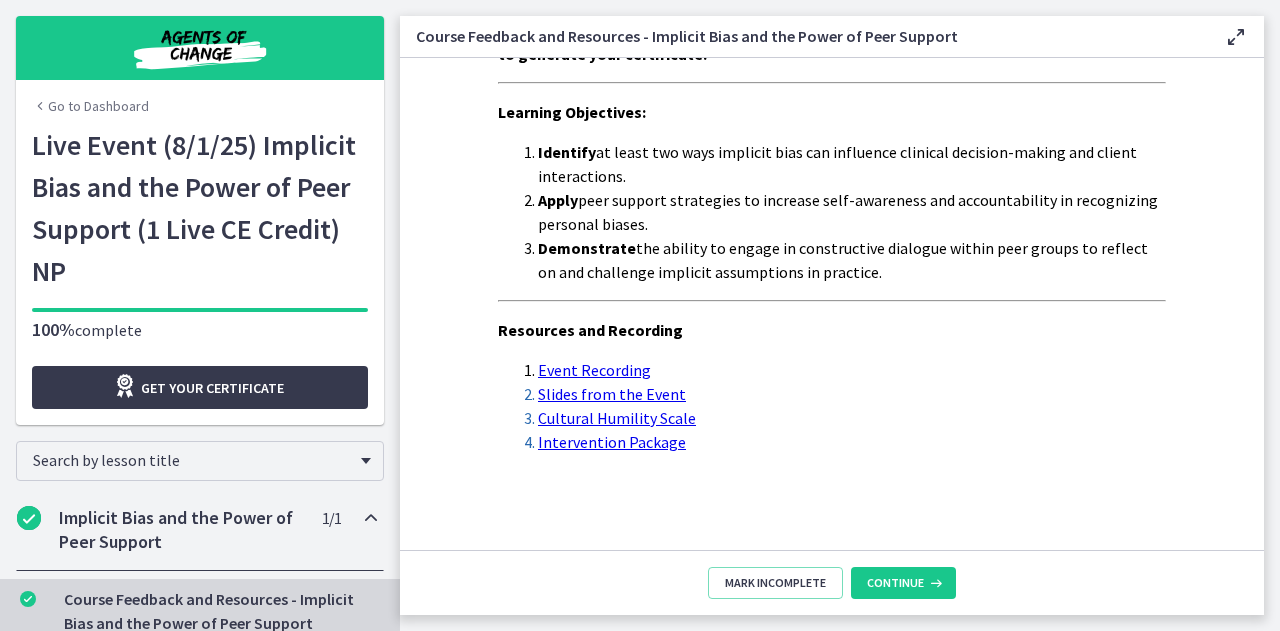 click on "Go to Dashboard" at bounding box center [90, 106] 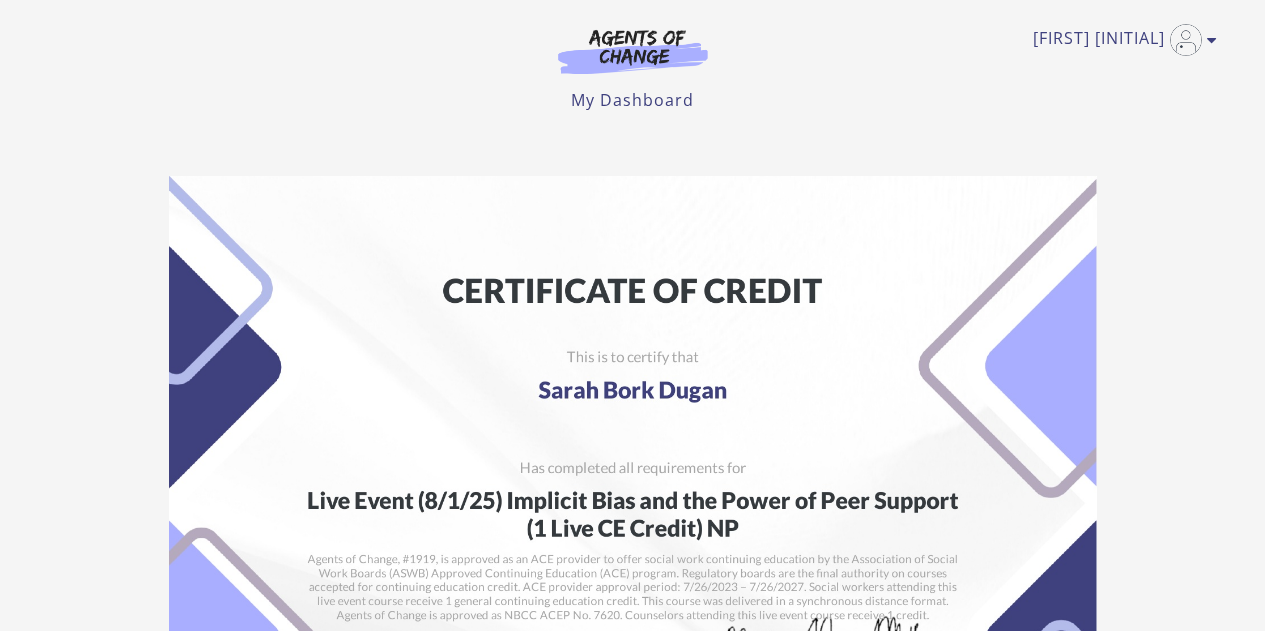 scroll, scrollTop: 0, scrollLeft: 0, axis: both 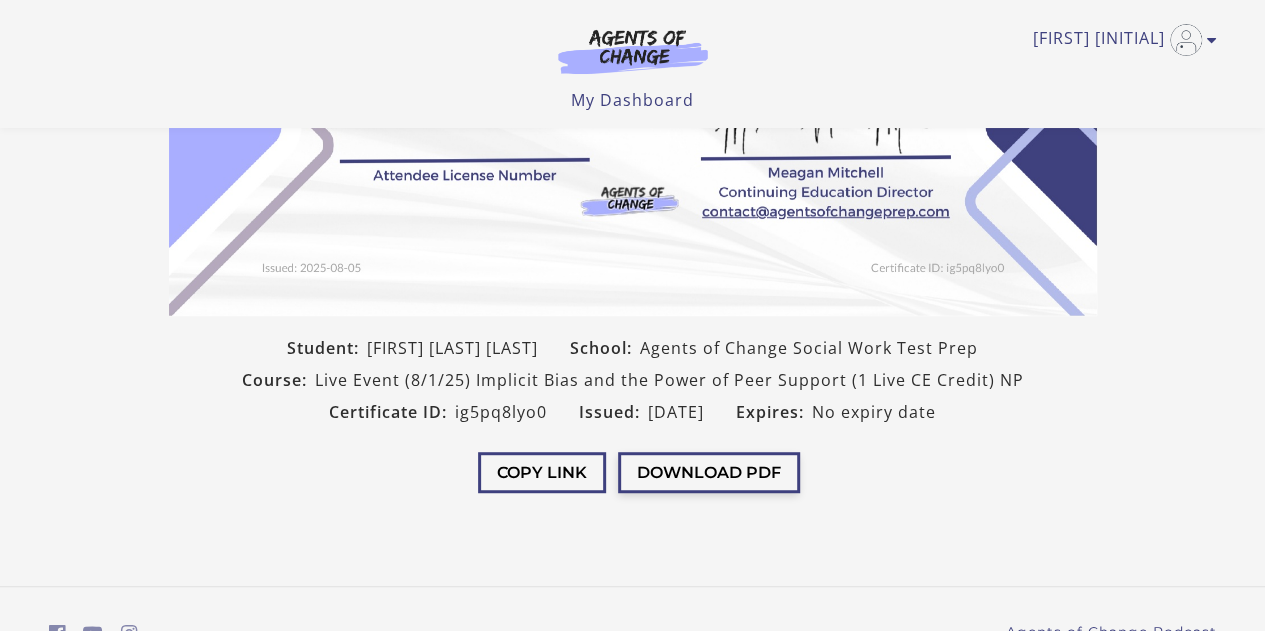 click on "Download PDF" at bounding box center (709, 472) 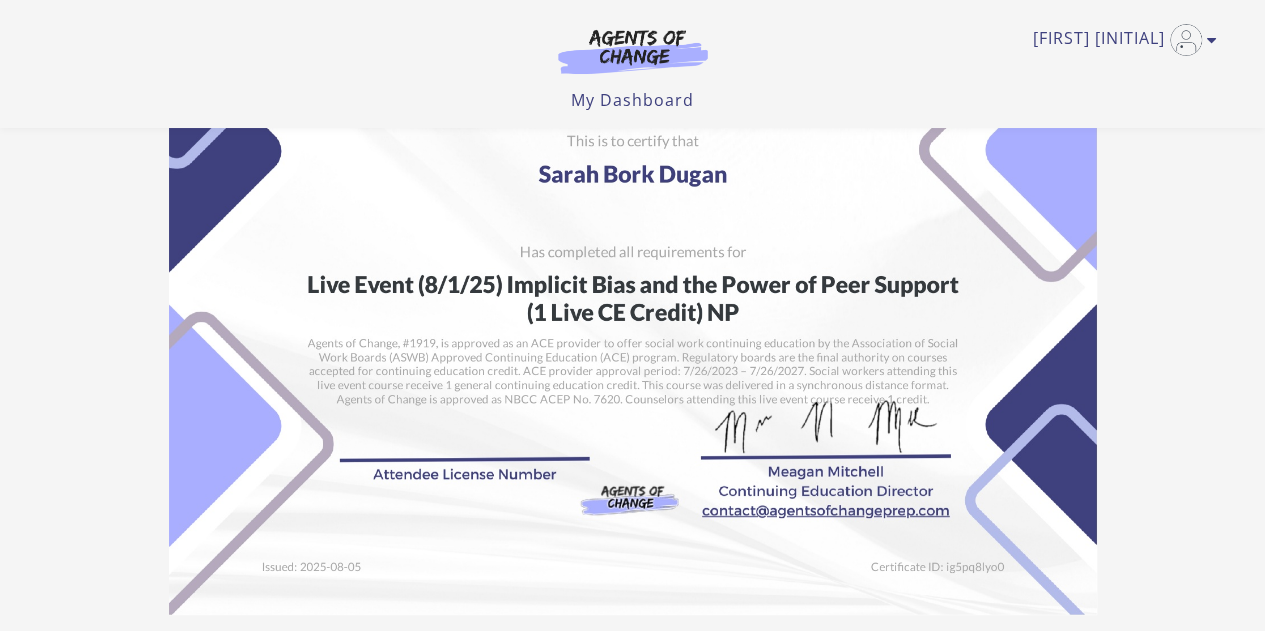 scroll, scrollTop: 0, scrollLeft: 0, axis: both 